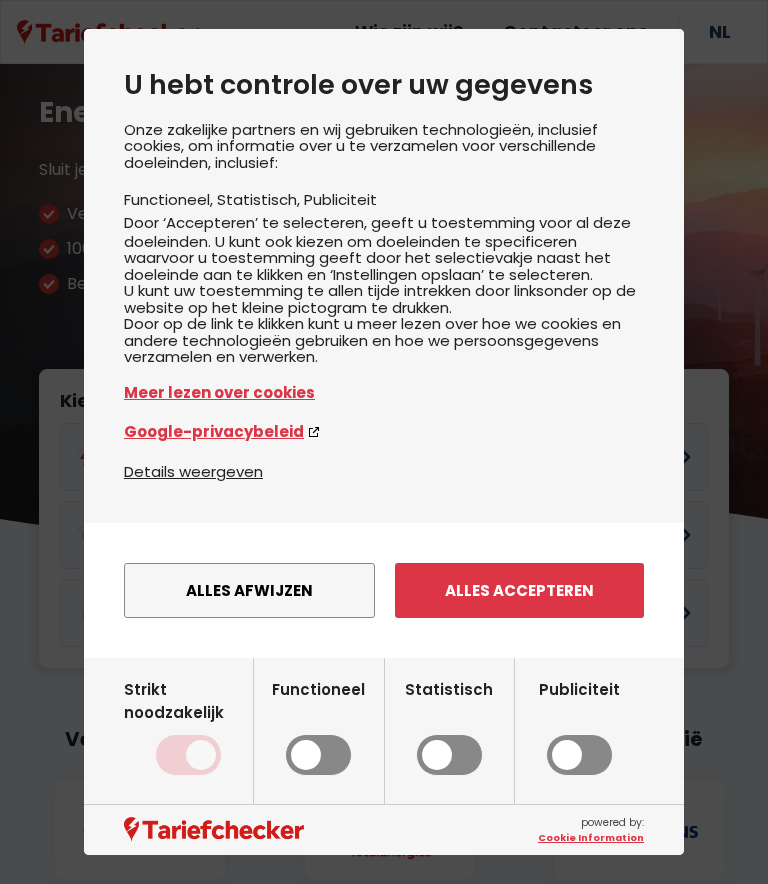 scroll, scrollTop: 0, scrollLeft: 0, axis: both 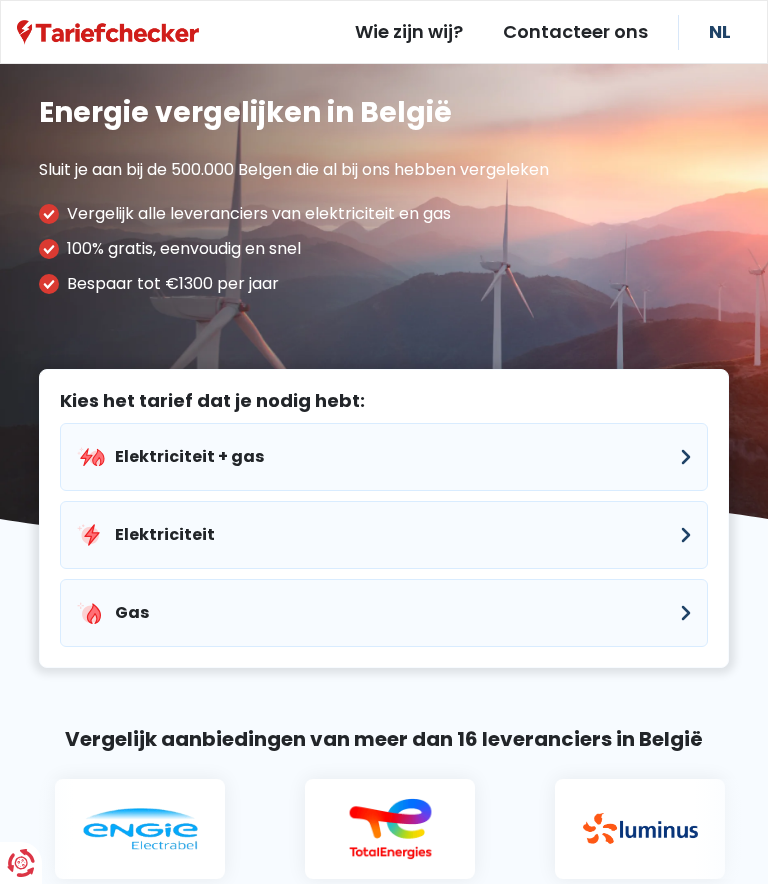 click on "Gas" at bounding box center (384, 613) 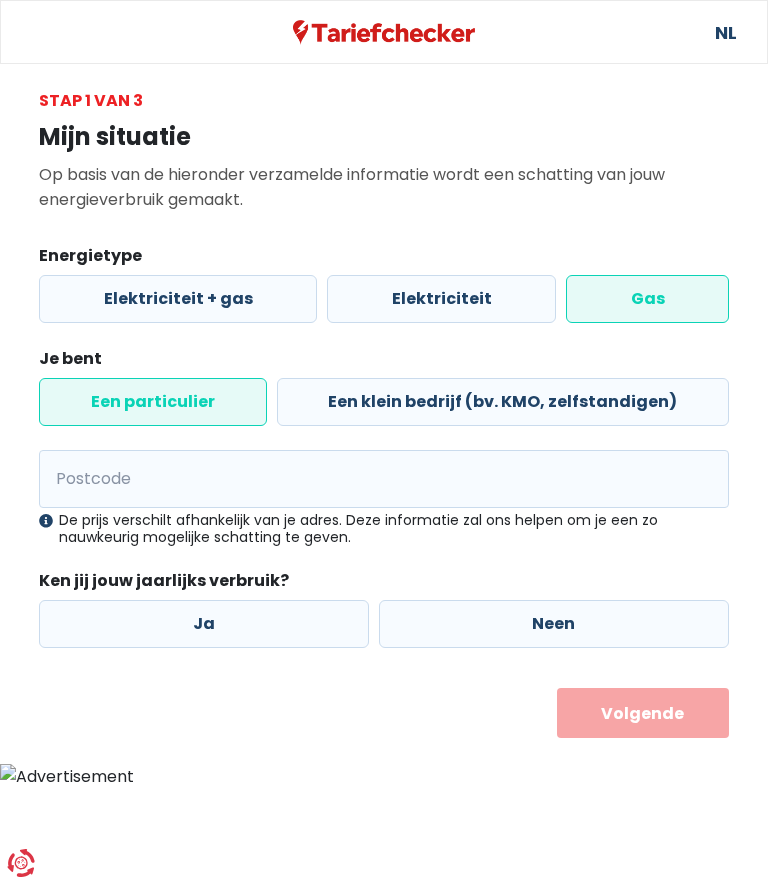 click on "Elektriciteit + gas" at bounding box center (178, 299) 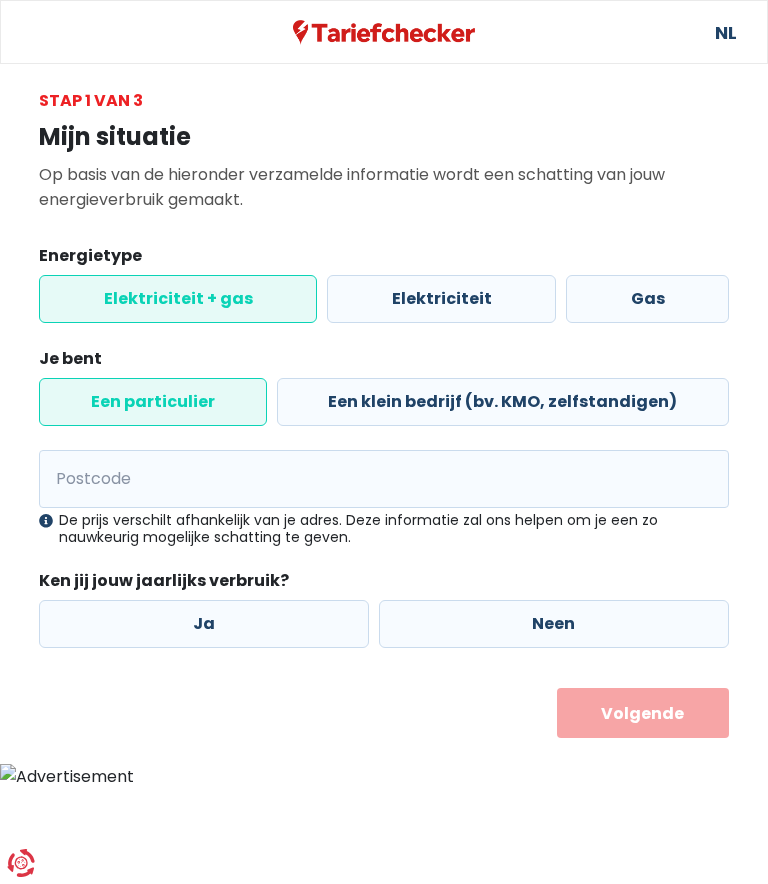 click on "Een particulier" at bounding box center (153, 402) 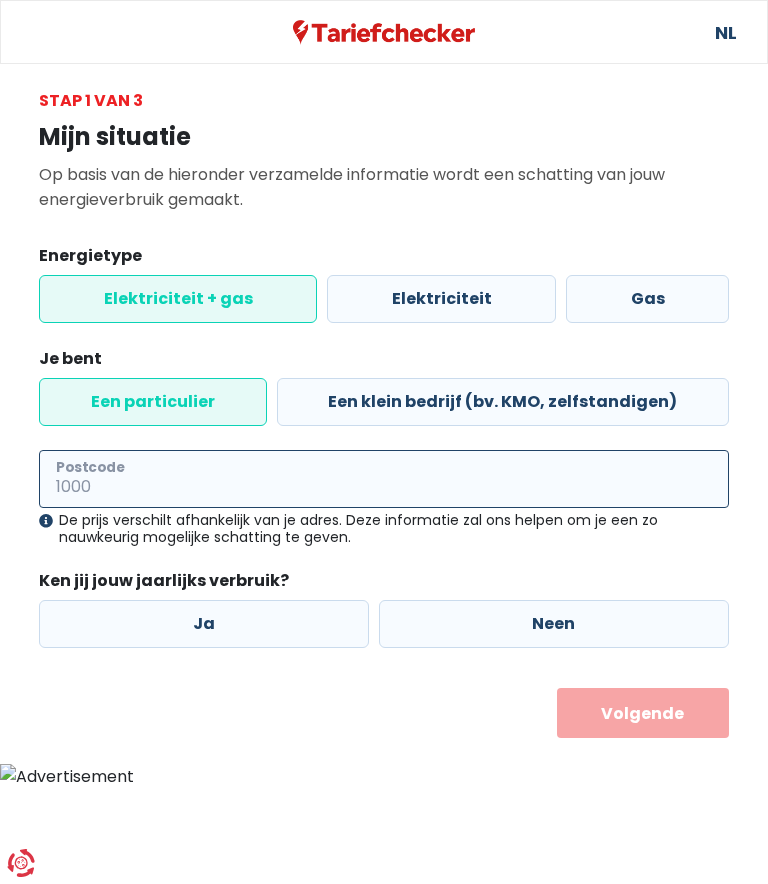 click on "Postcode" at bounding box center (384, 479) 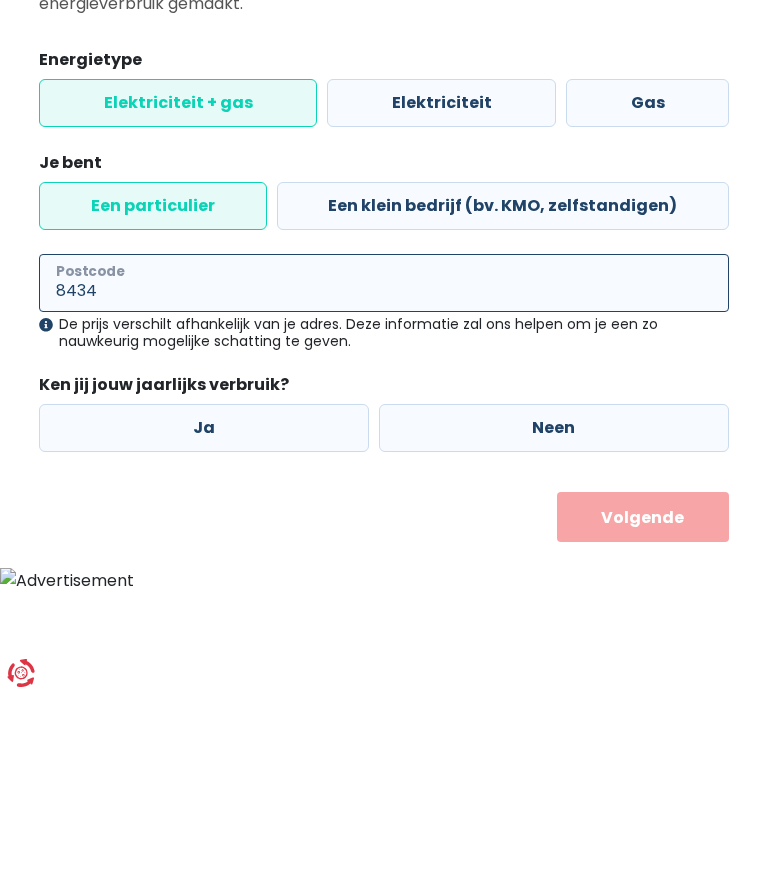 type on "8434" 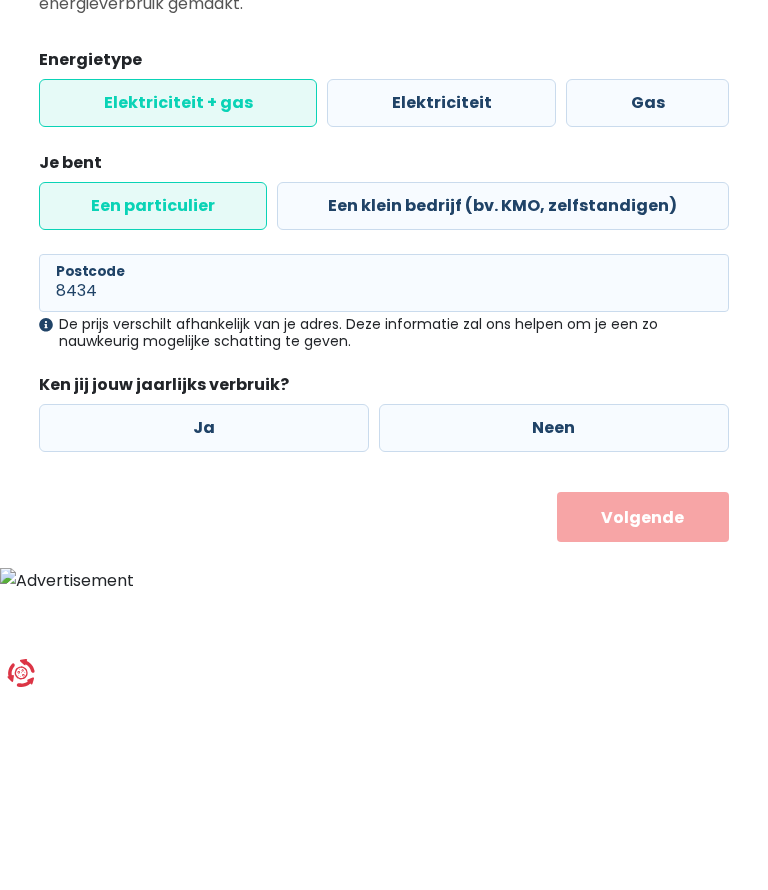 click on "Neen" at bounding box center [554, 624] 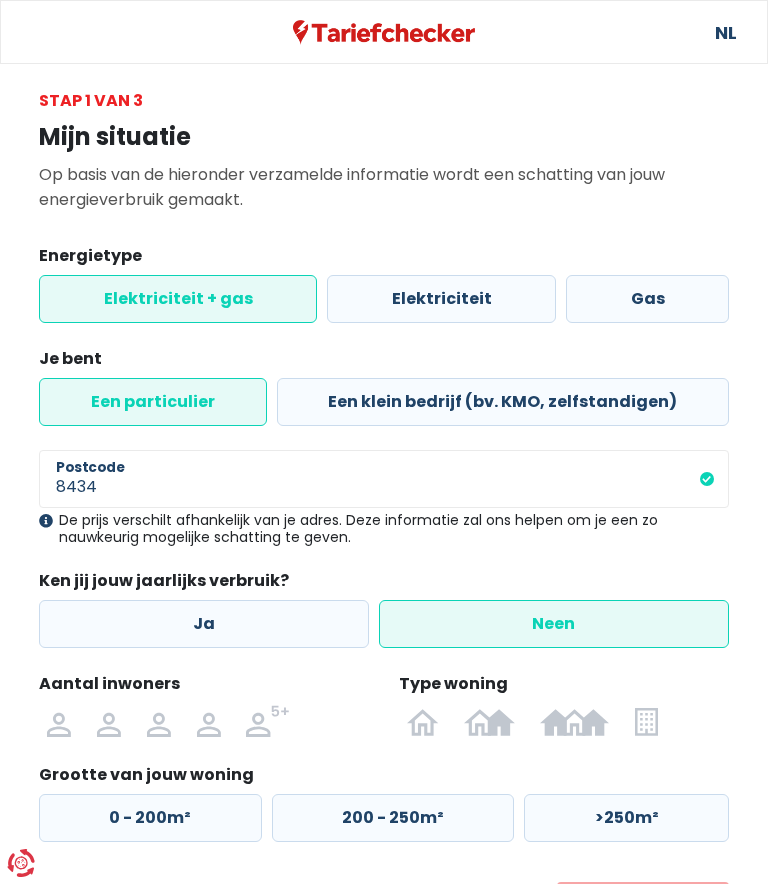 click at bounding box center [0, 0] 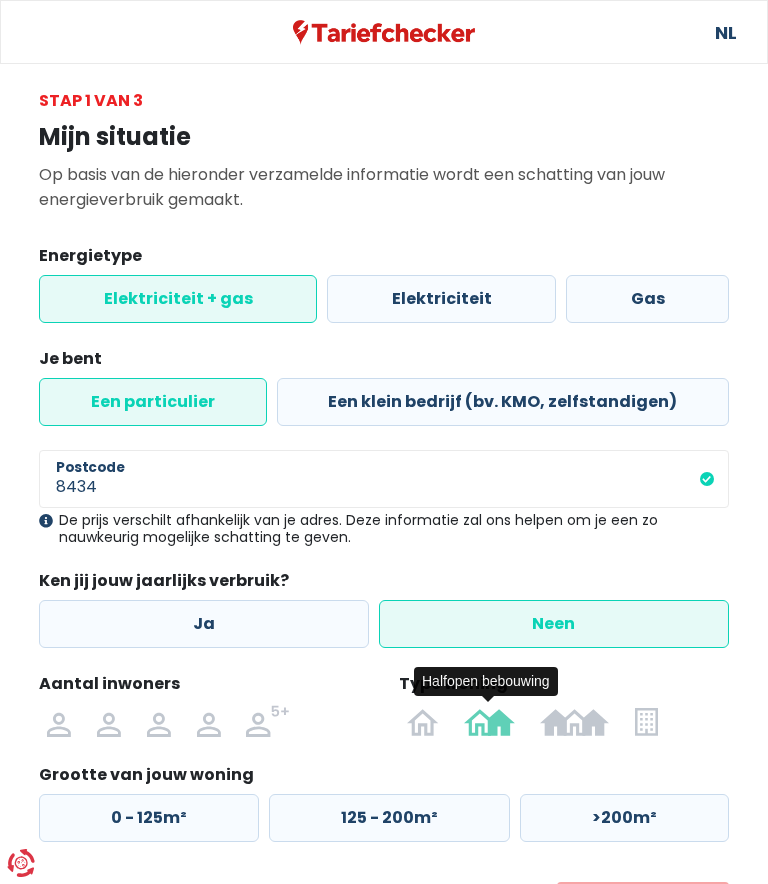 click on "Halfopen bebouwing" at bounding box center (486, 681) 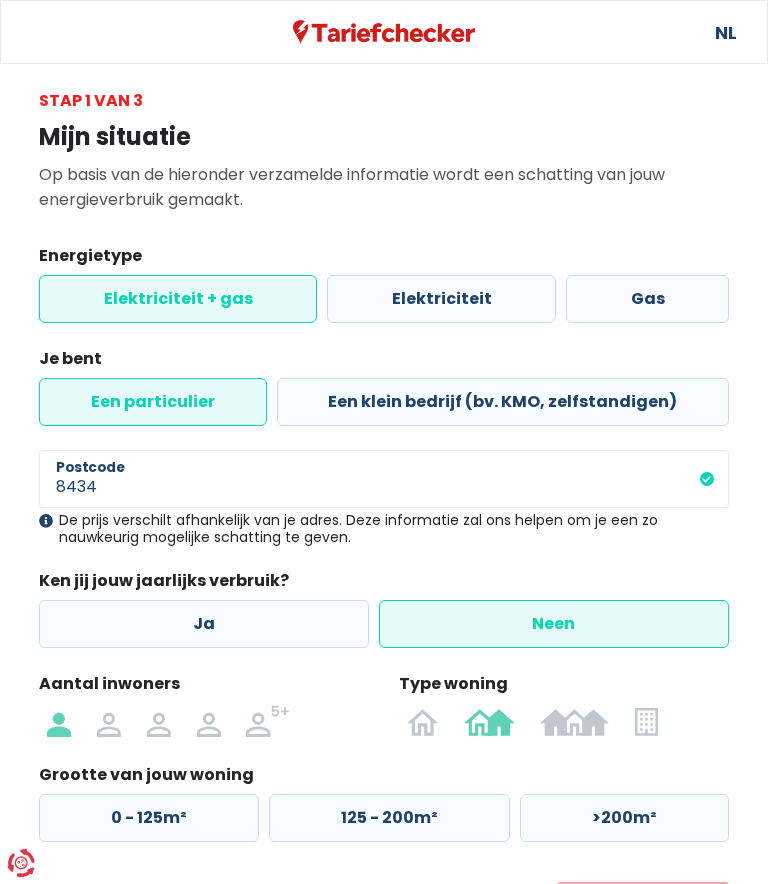 click at bounding box center [59, 721] 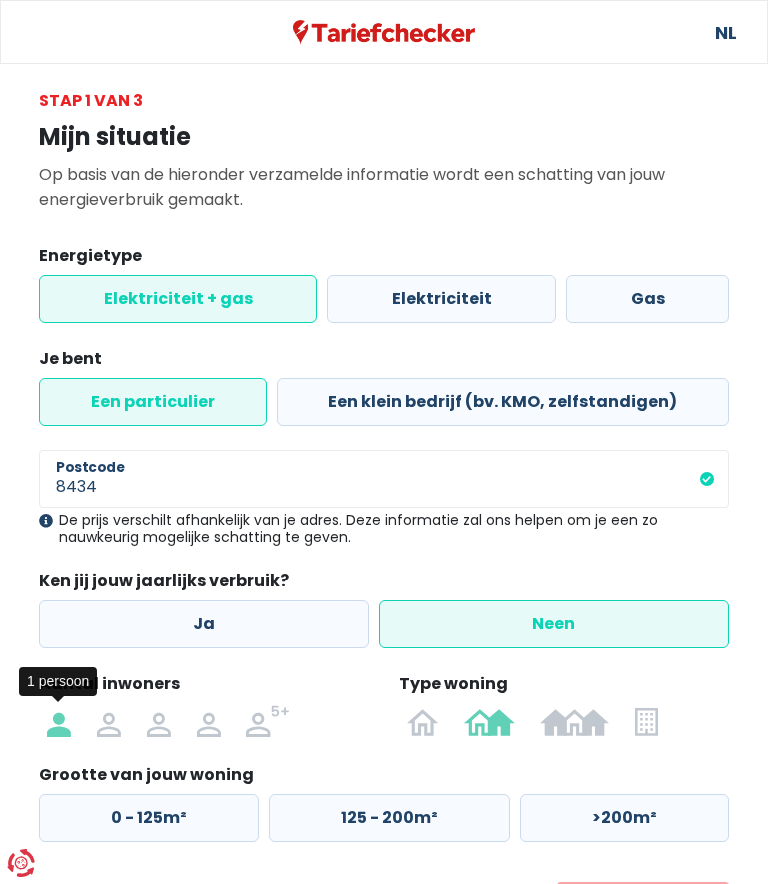 click at bounding box center [0, 0] 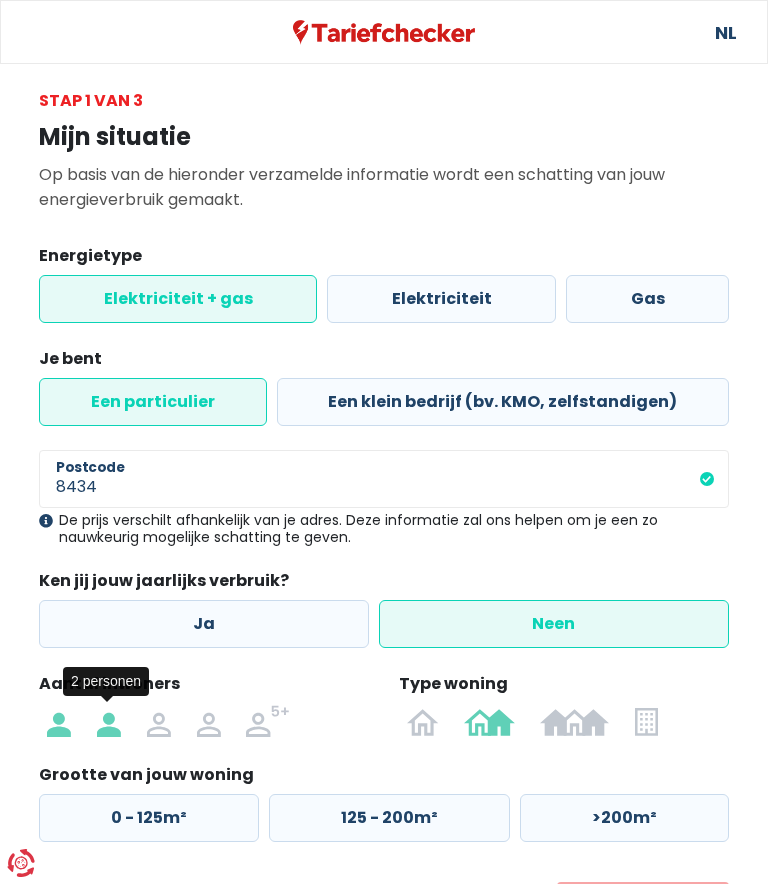 scroll, scrollTop: 95, scrollLeft: 0, axis: vertical 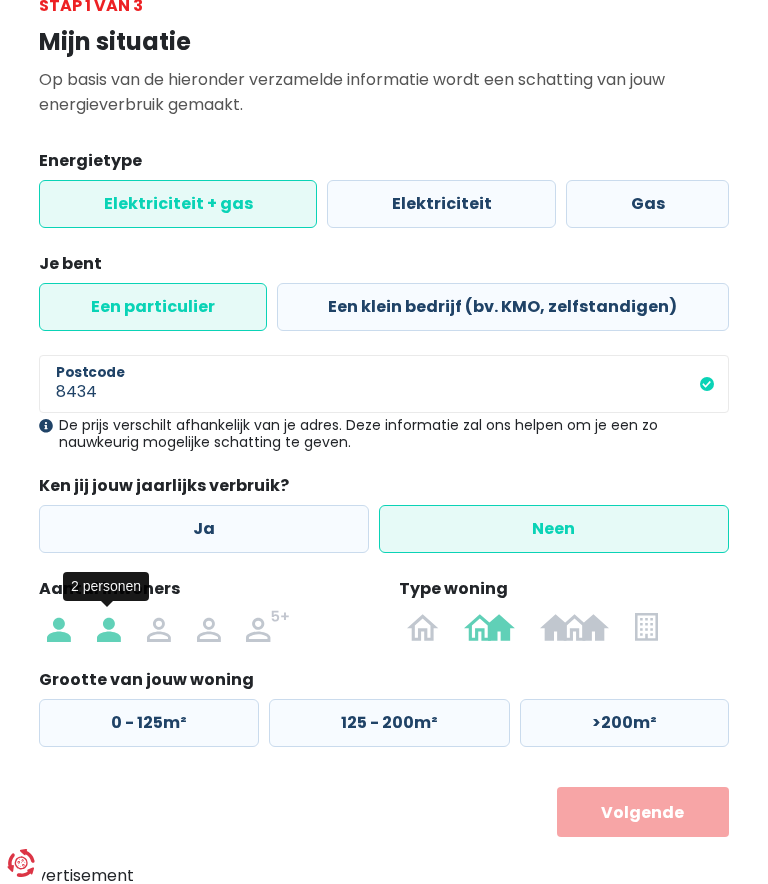 click on "Volgende" at bounding box center [643, 812] 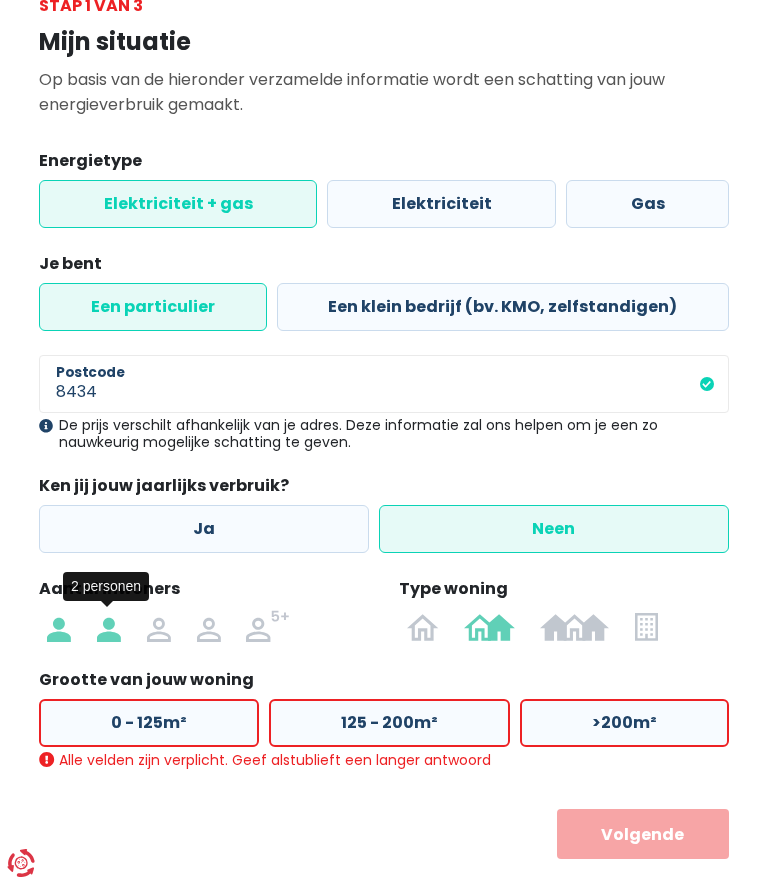 scroll, scrollTop: 117, scrollLeft: 0, axis: vertical 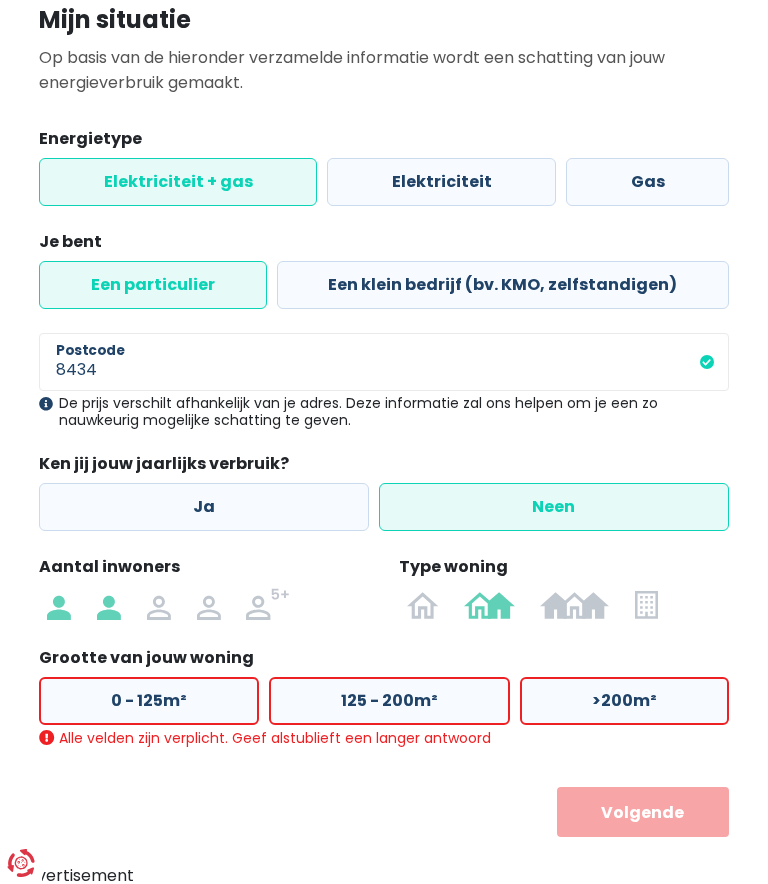 click on "125 - 200m²" at bounding box center (389, 701) 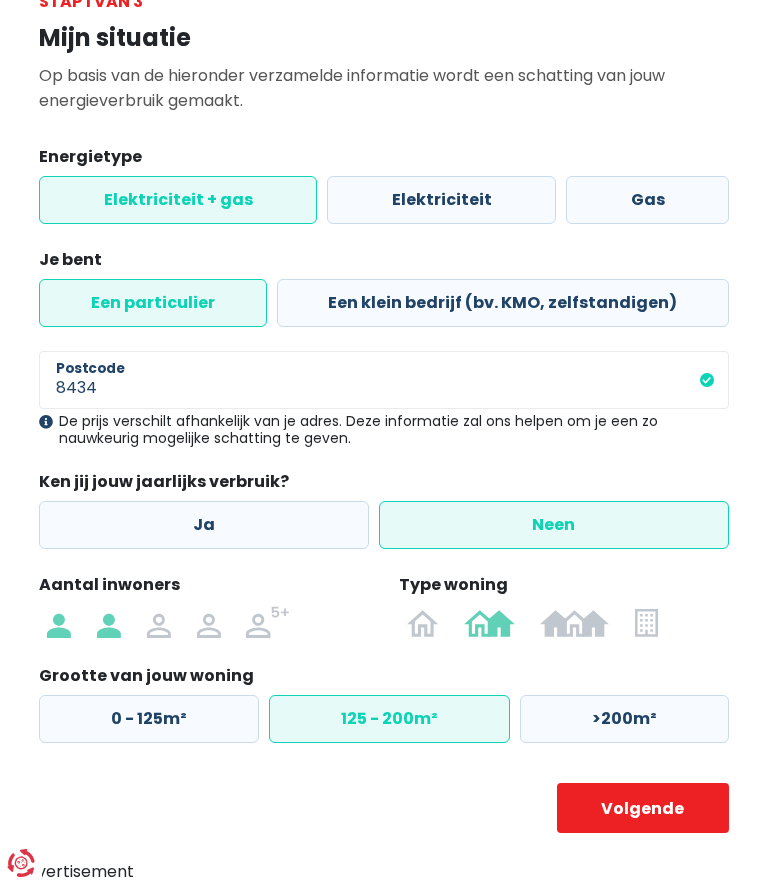scroll, scrollTop: 95, scrollLeft: 0, axis: vertical 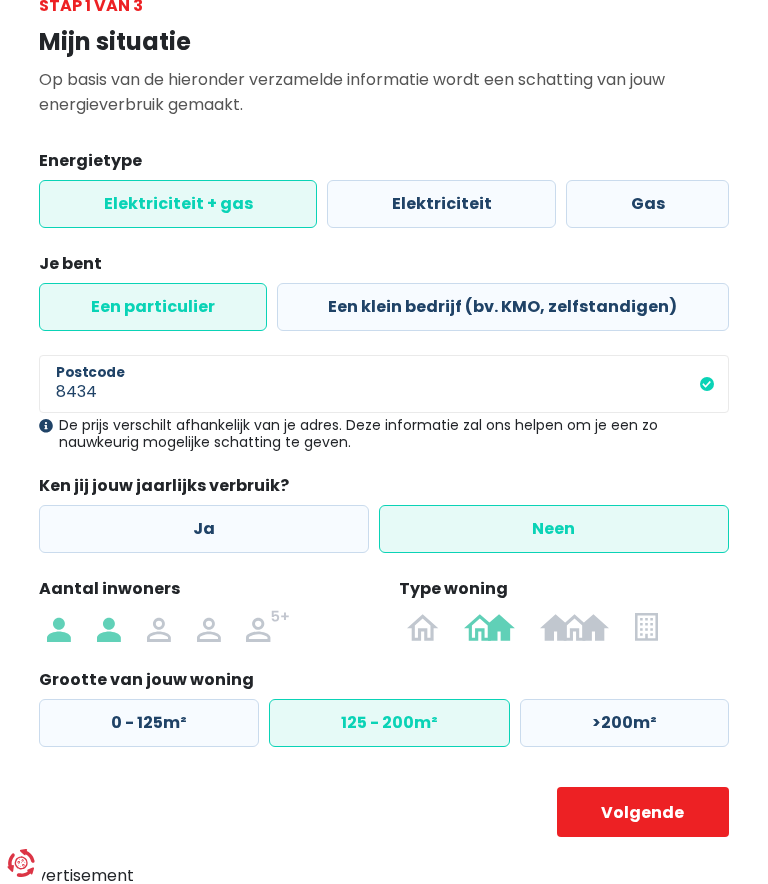 click on "Volgende" at bounding box center (643, 812) 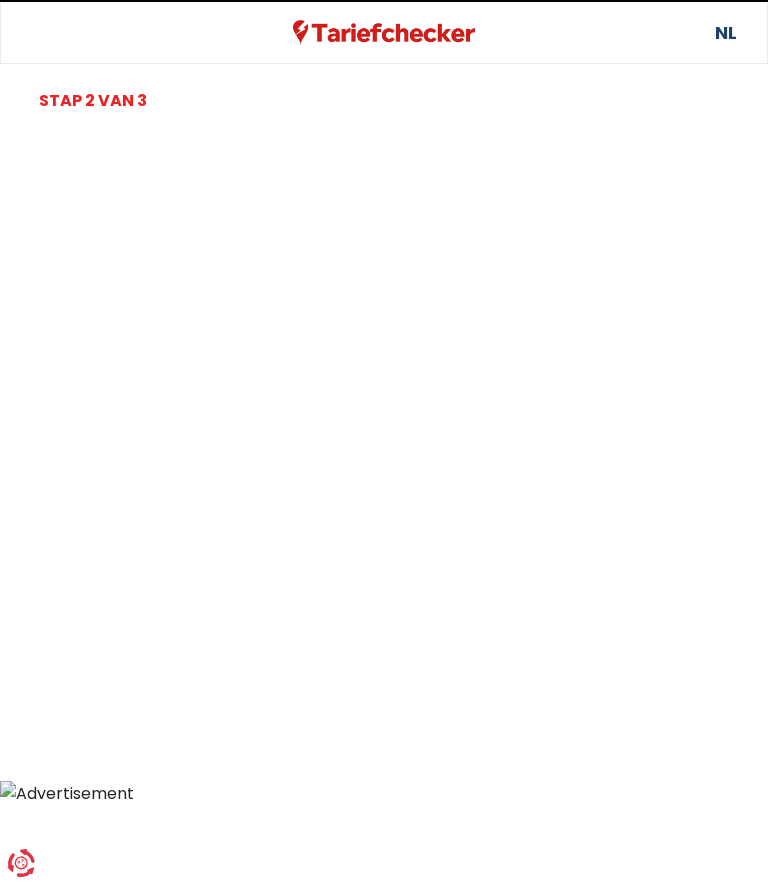 scroll, scrollTop: 0, scrollLeft: 0, axis: both 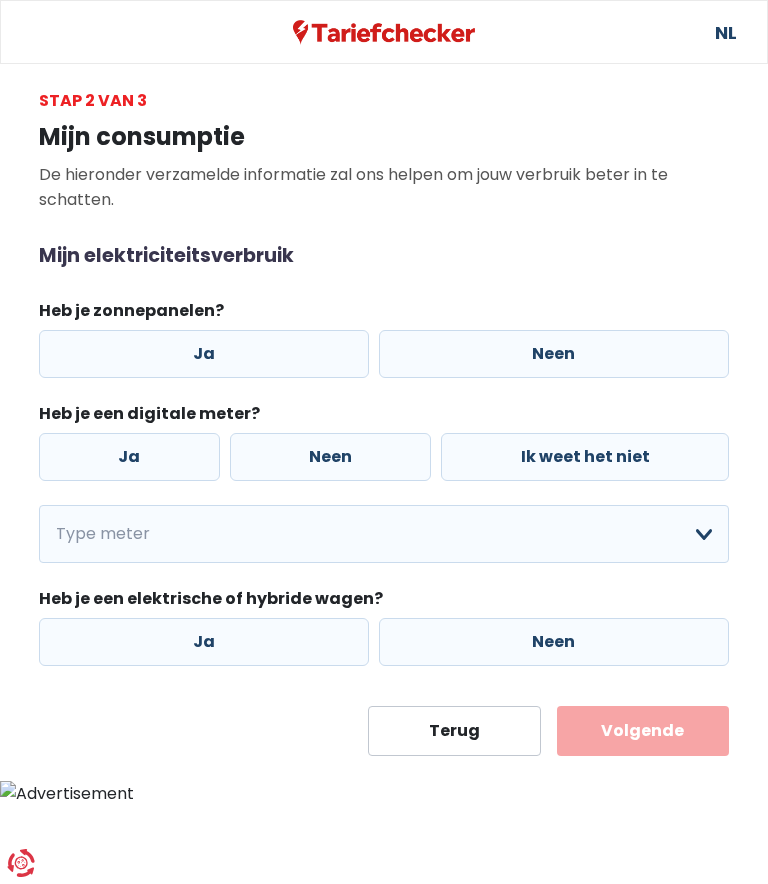 click on "Neen" at bounding box center [554, 354] 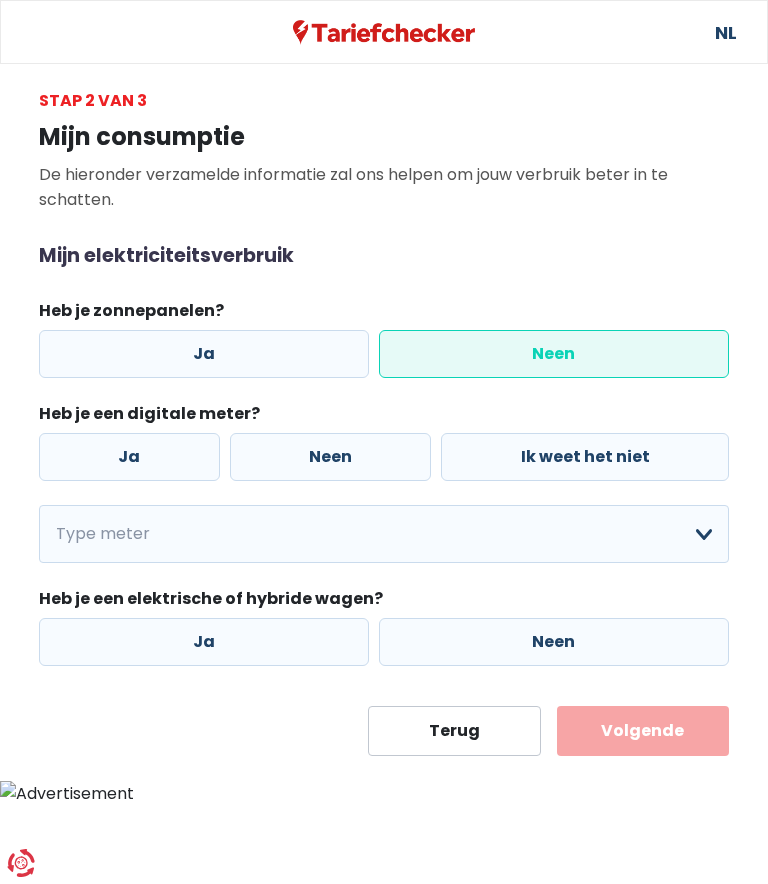 click on "Ja" at bounding box center [129, 457] 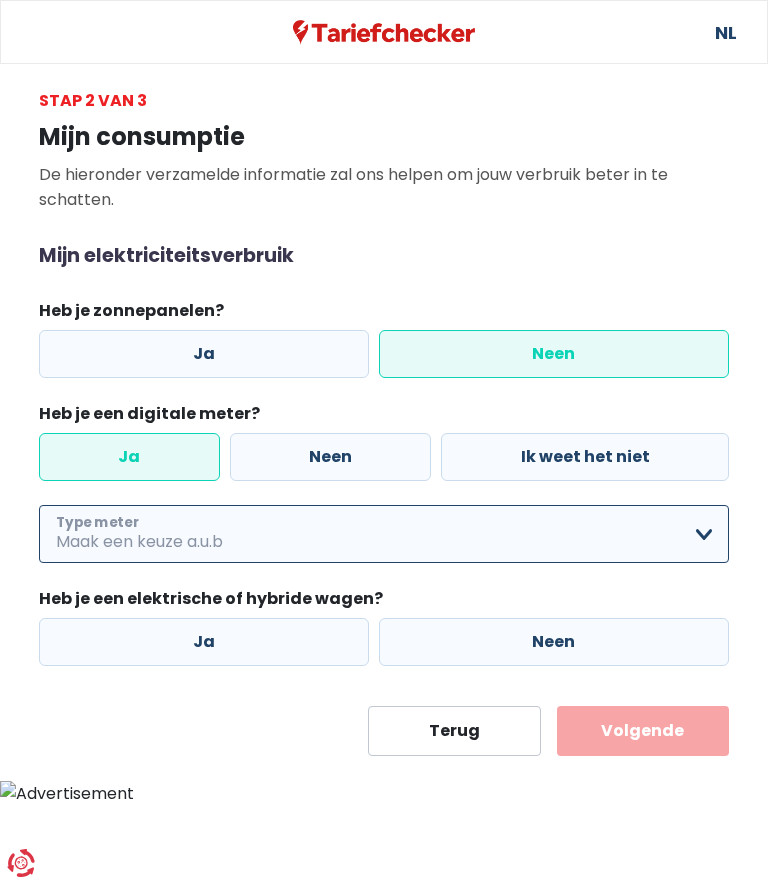 click on "Enkelvoudig Tweevoudig Enkelvoudig + uitsluitend nachttarief Tweevoudig + uitsluitend nachttarief Ik weet het niet
Maak een keuze a.u.b" at bounding box center (384, 534) 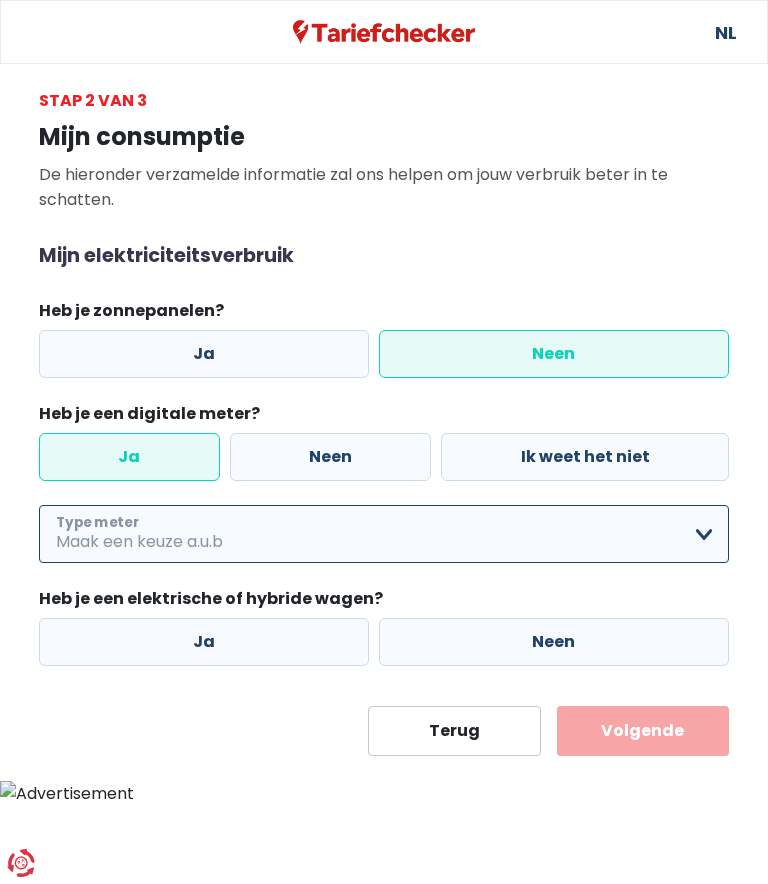 select on "day_night_bi_hourly" 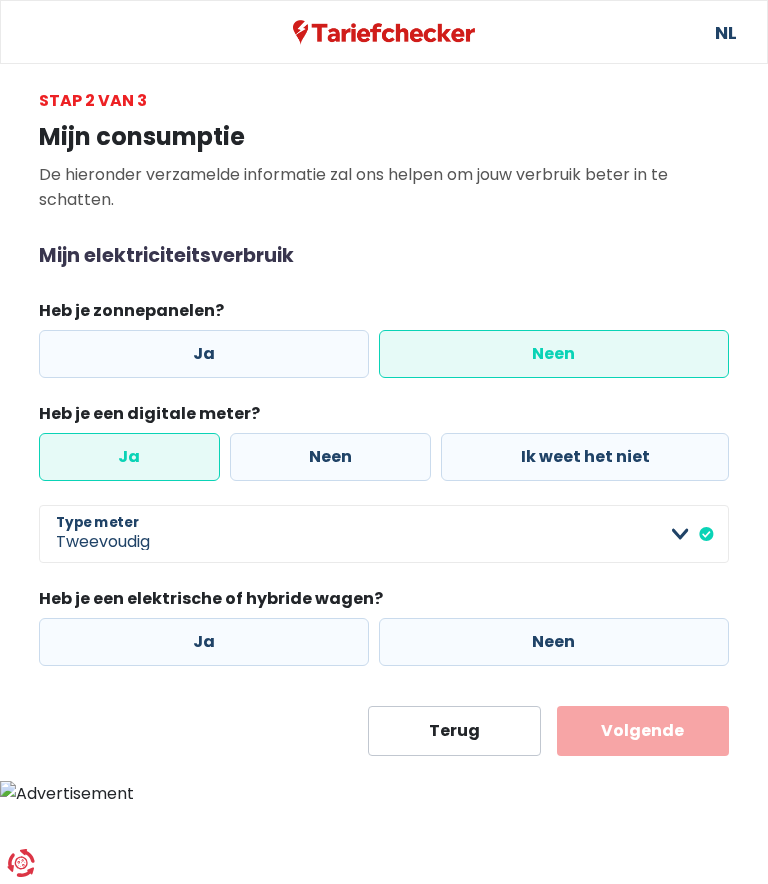 click on "Neen" at bounding box center [554, 642] 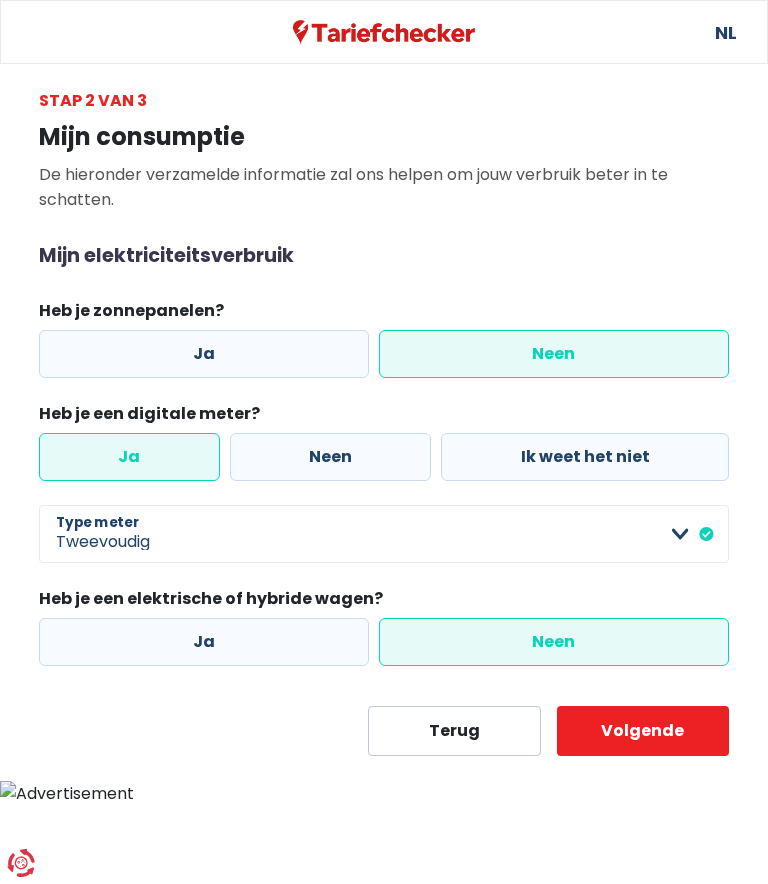 click on "Volgende" at bounding box center (643, 731) 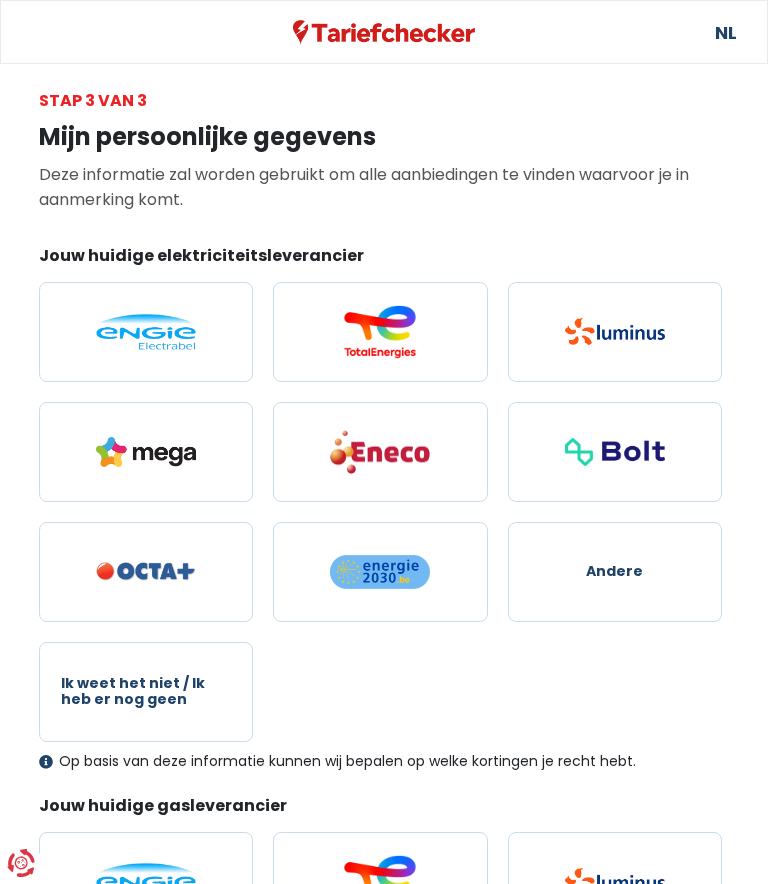 click at bounding box center [615, 332] 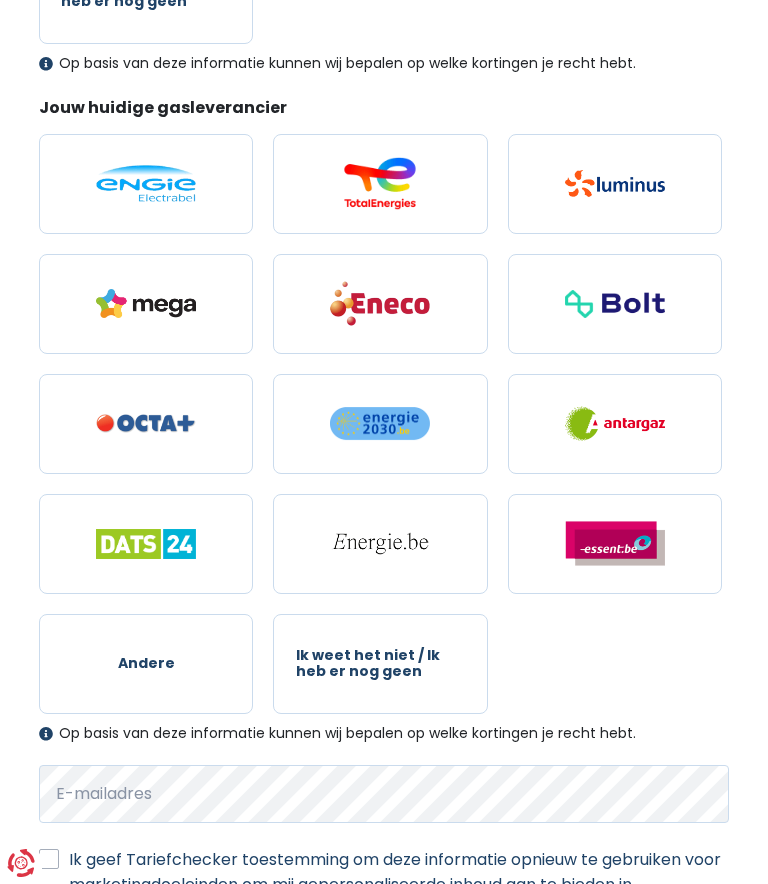 scroll, scrollTop: 873, scrollLeft: 0, axis: vertical 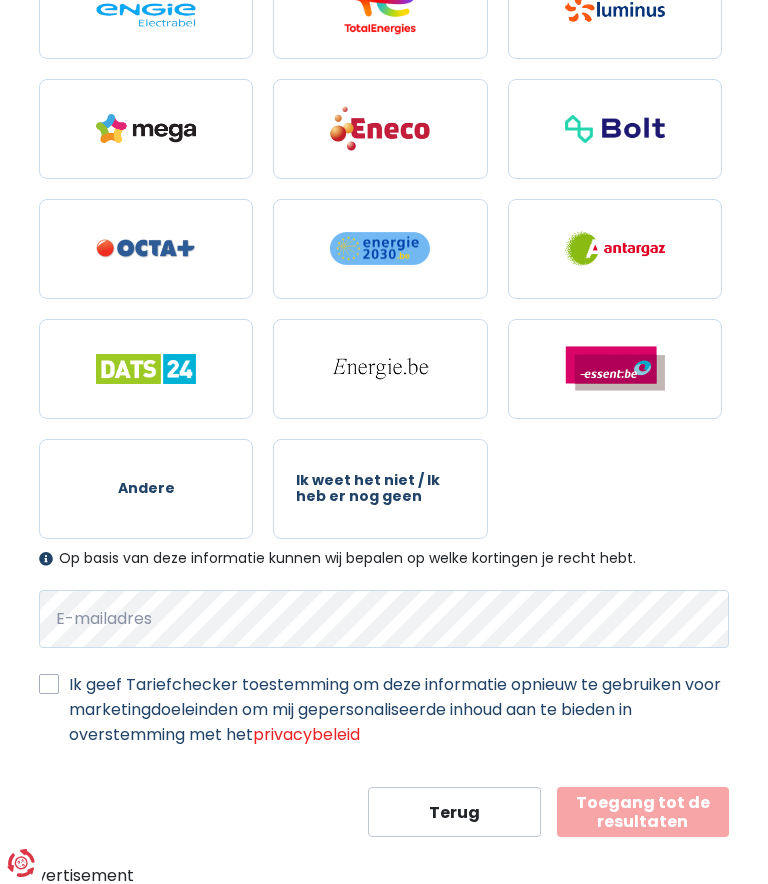 click on "Toegang tot de resultaten" at bounding box center (643, 812) 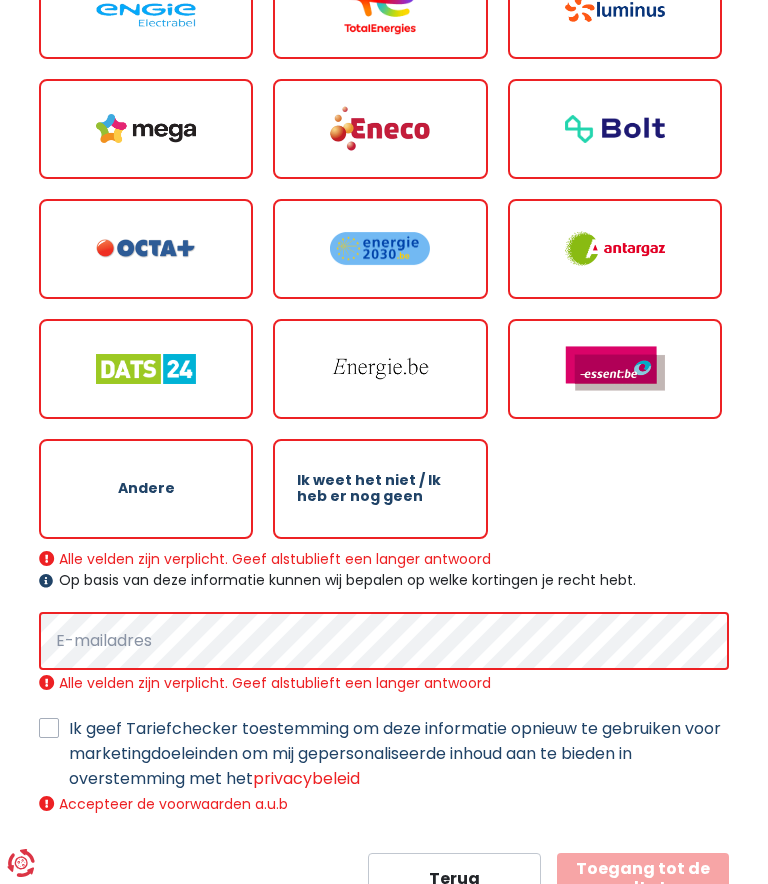 scroll, scrollTop: 792, scrollLeft: 0, axis: vertical 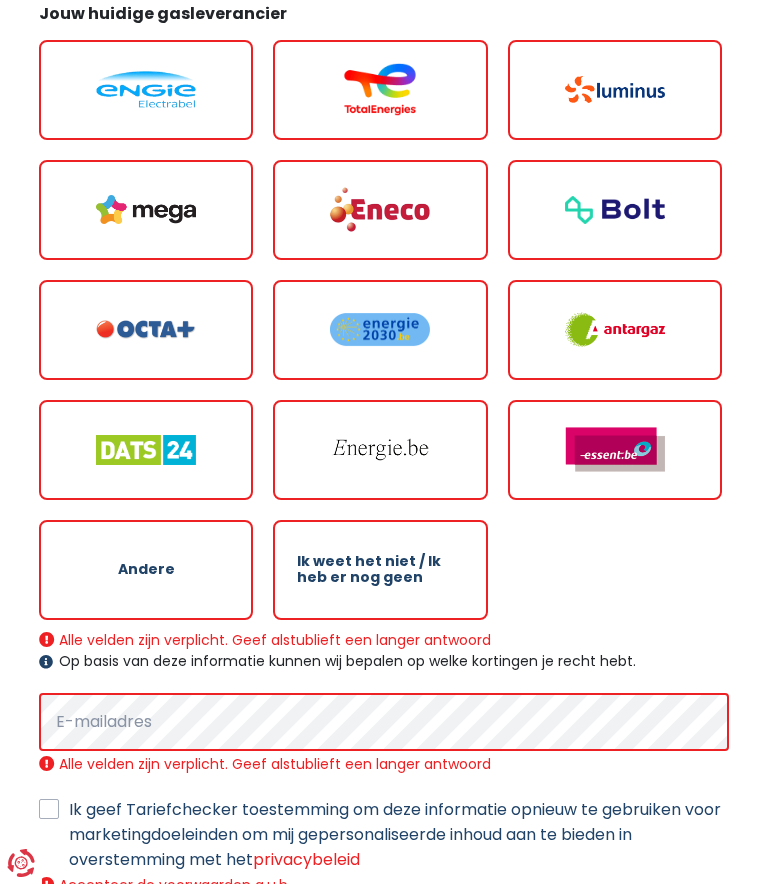 click at bounding box center [615, 90] 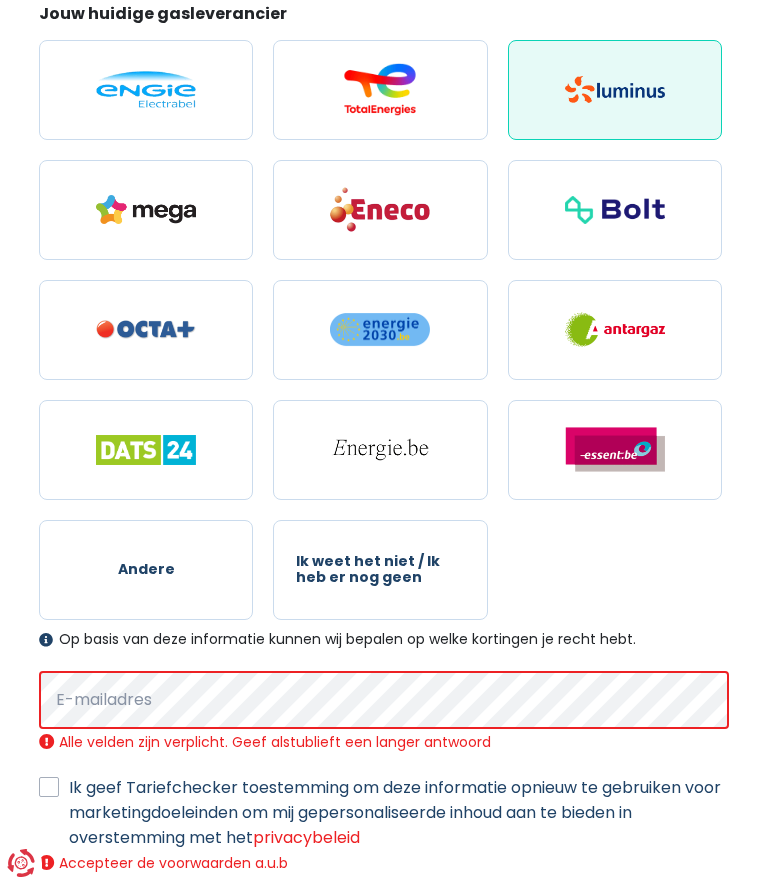 click at bounding box center (615, 89) 